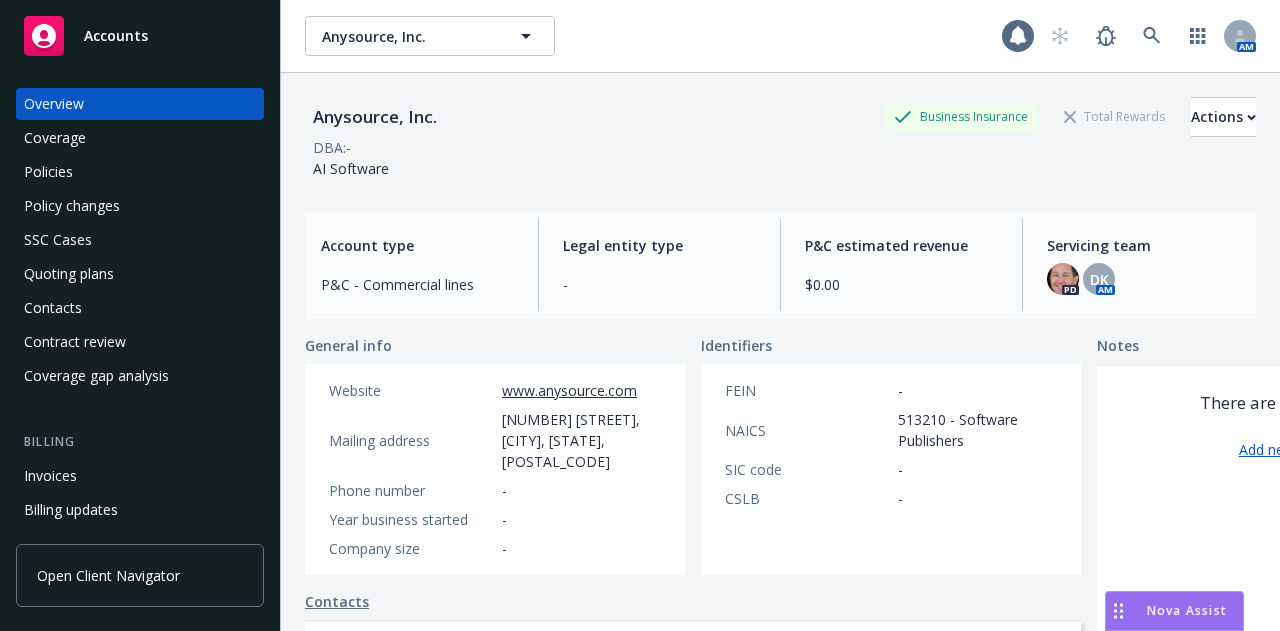 scroll, scrollTop: 0, scrollLeft: 0, axis: both 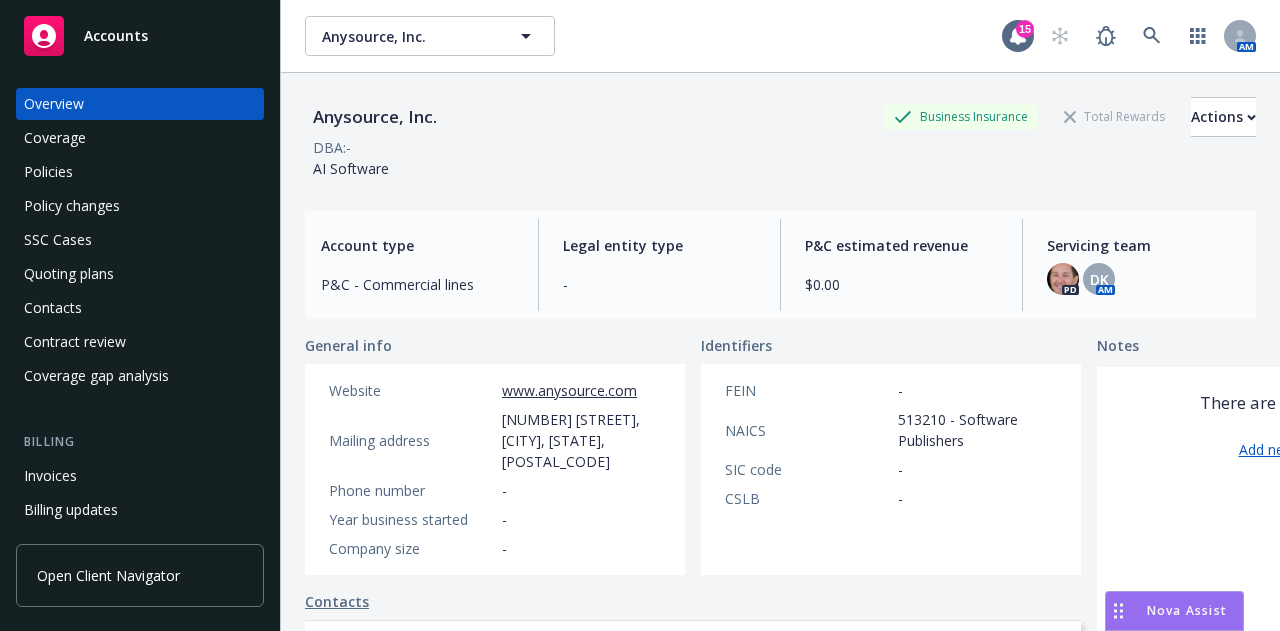 click on "Quoting plans" at bounding box center [140, 274] 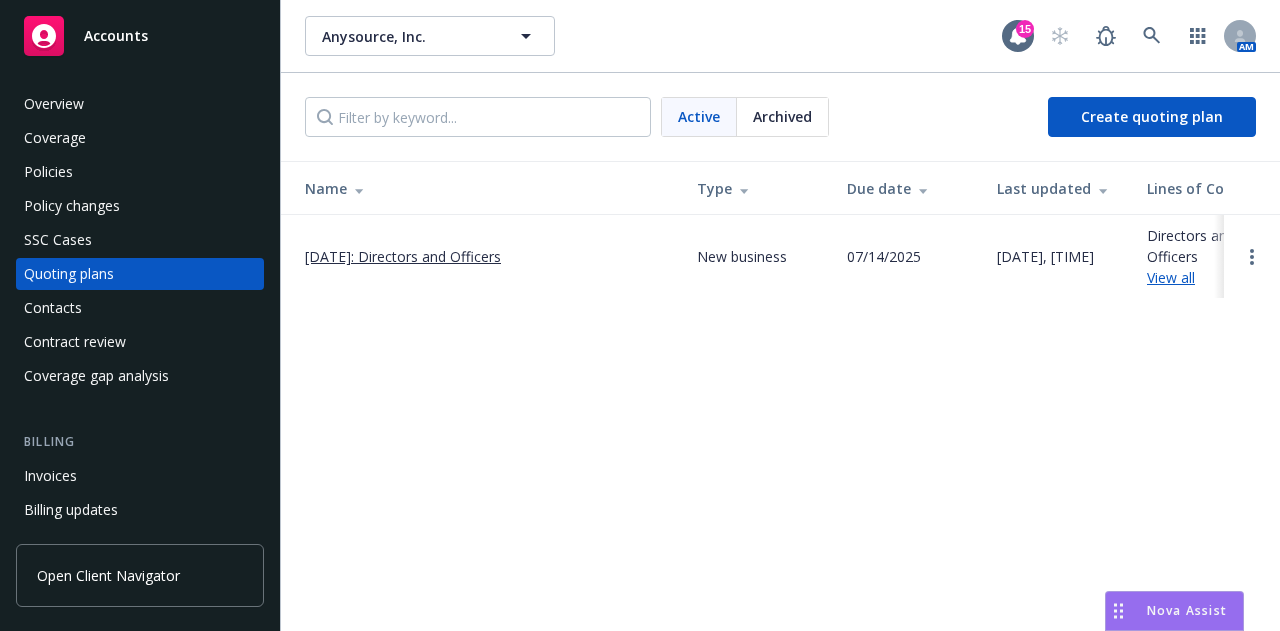 click on "[DATE]: Directors and Officers" at bounding box center [403, 256] 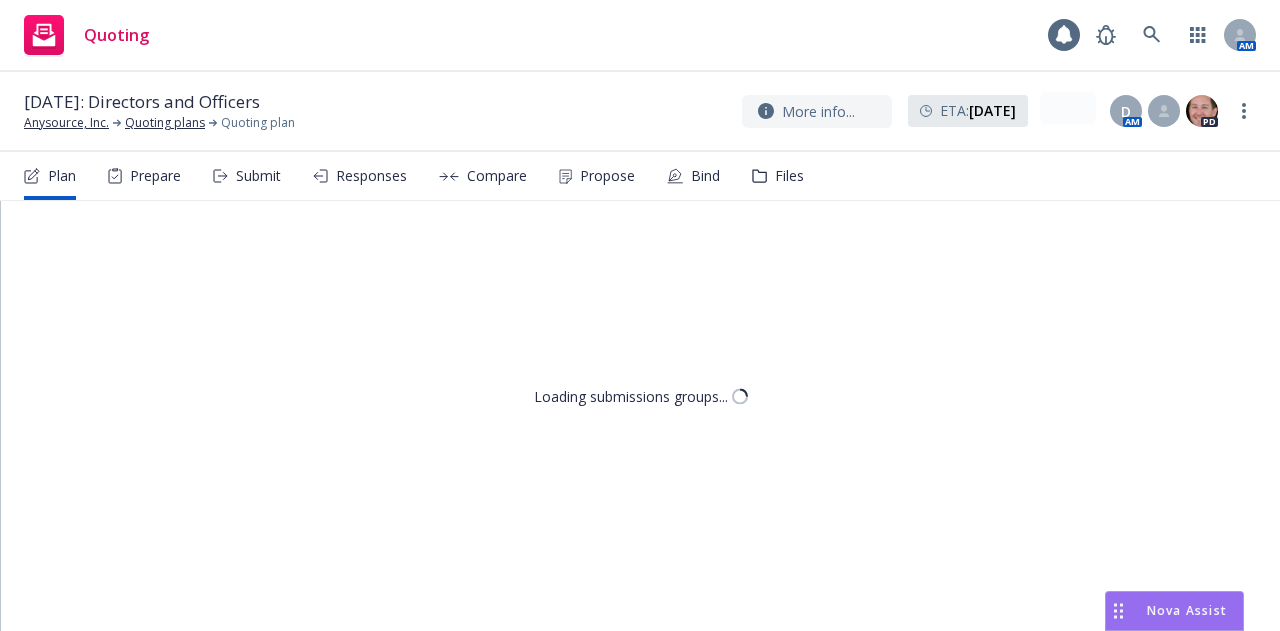 scroll, scrollTop: 0, scrollLeft: 0, axis: both 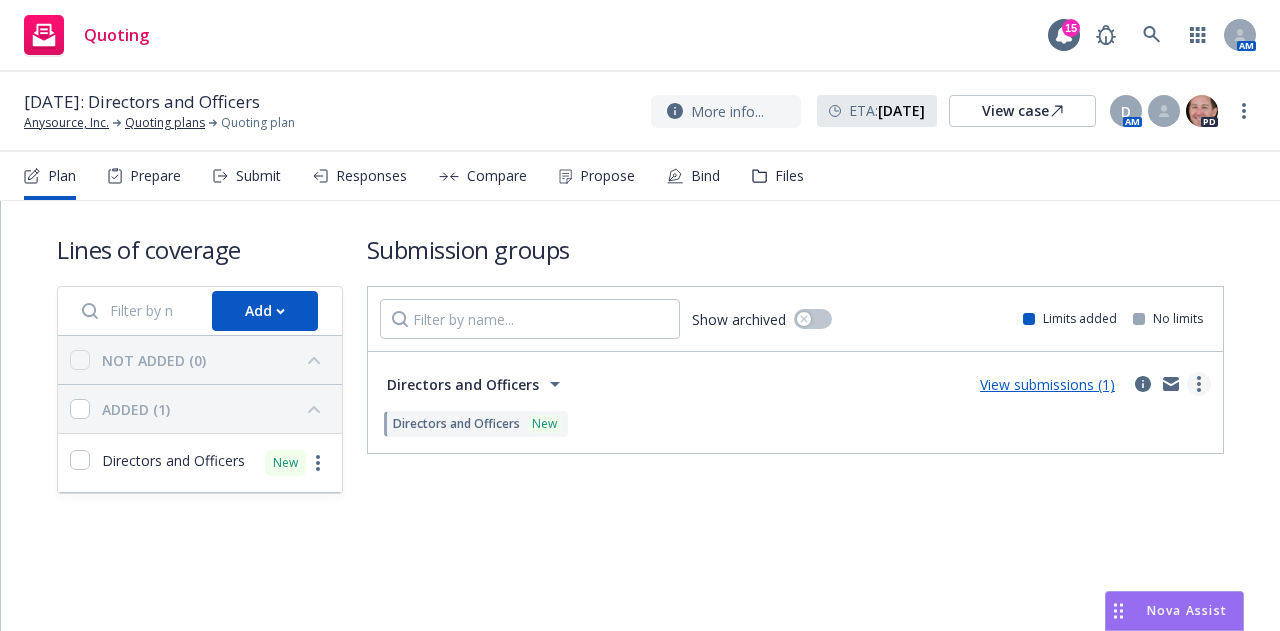 click at bounding box center (1199, 384) 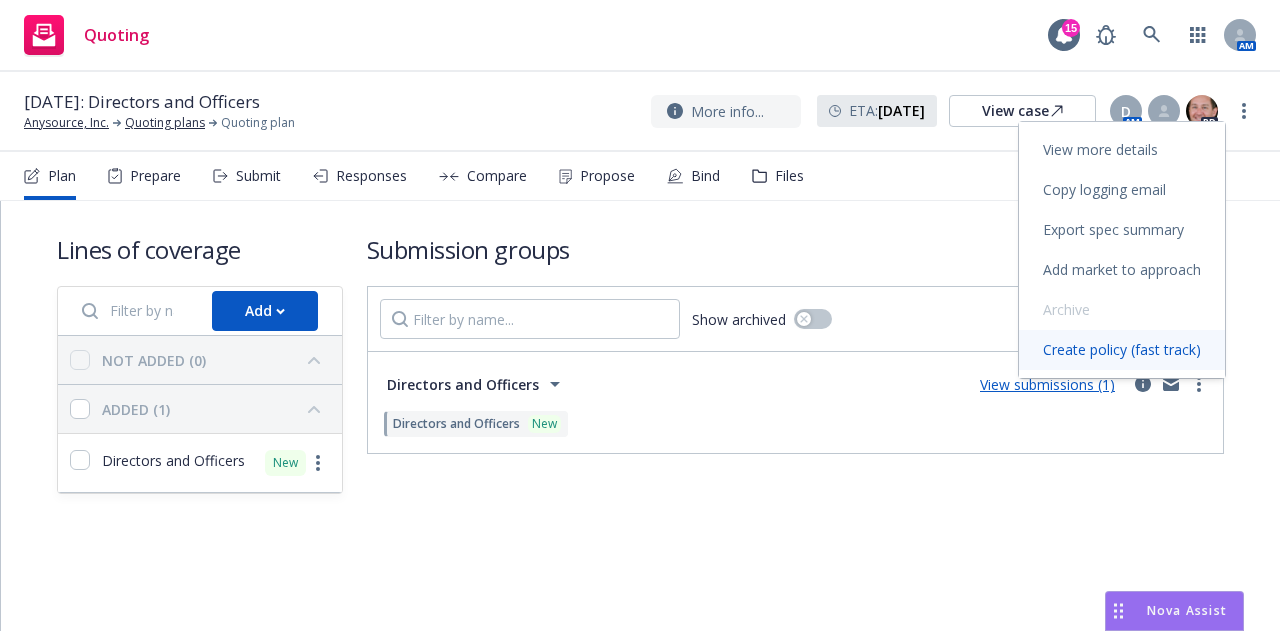click on "Create policy (fast track)" at bounding box center [1122, 349] 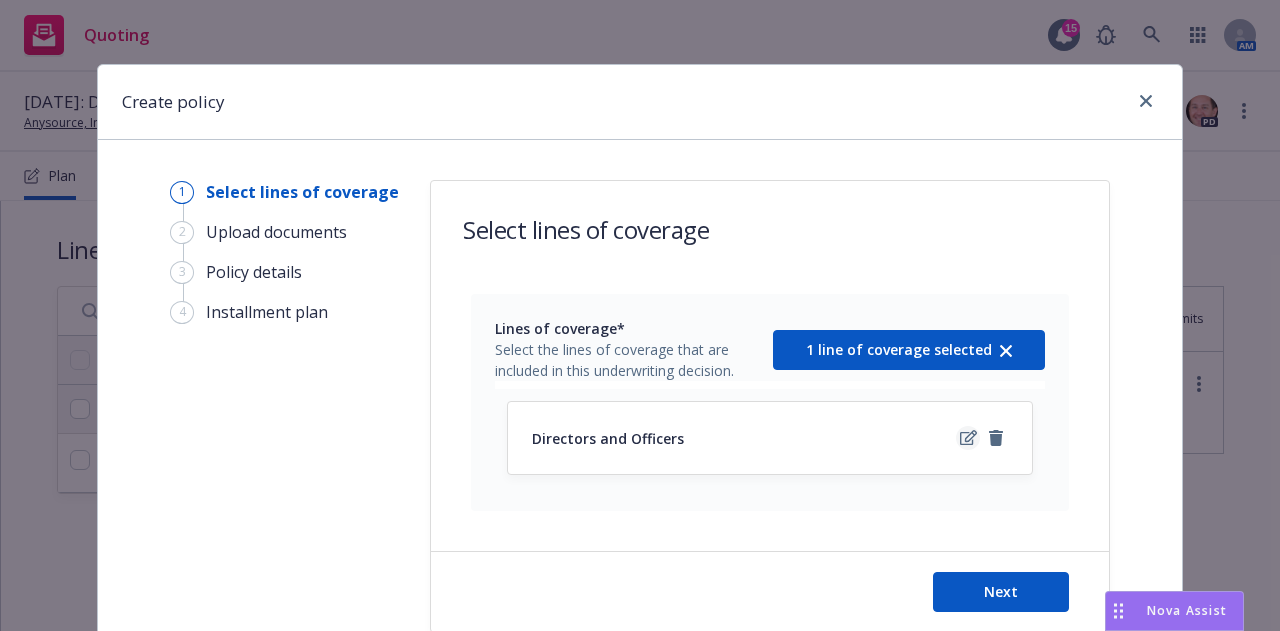 click 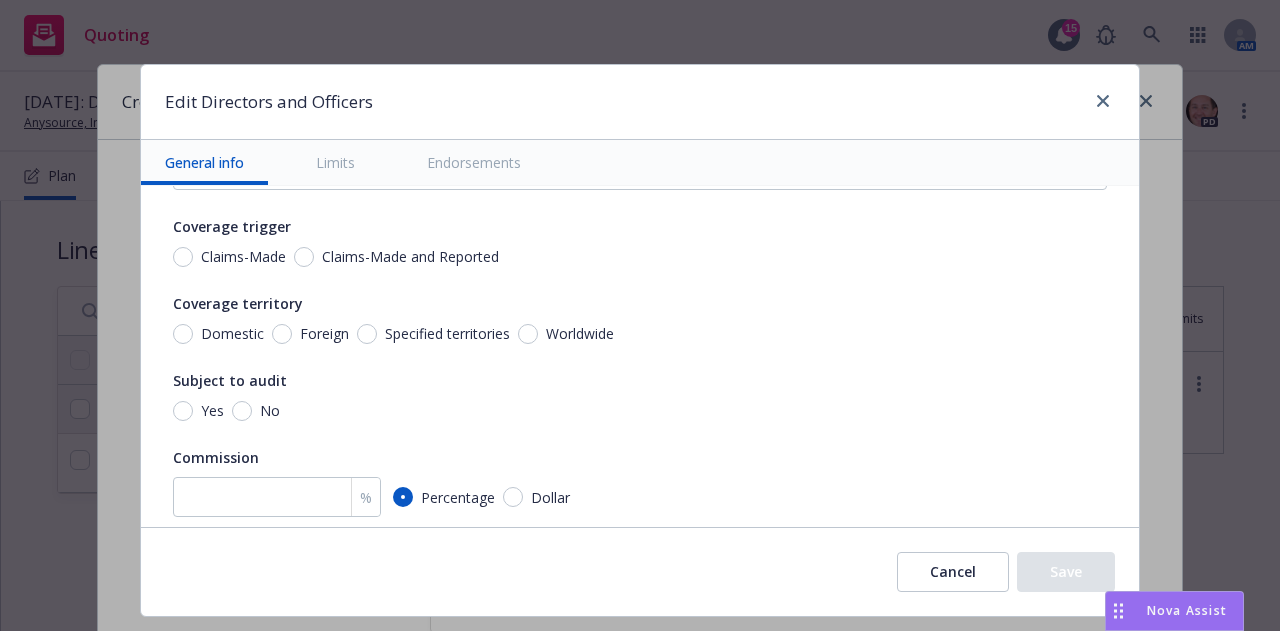 scroll, scrollTop: 0, scrollLeft: 0, axis: both 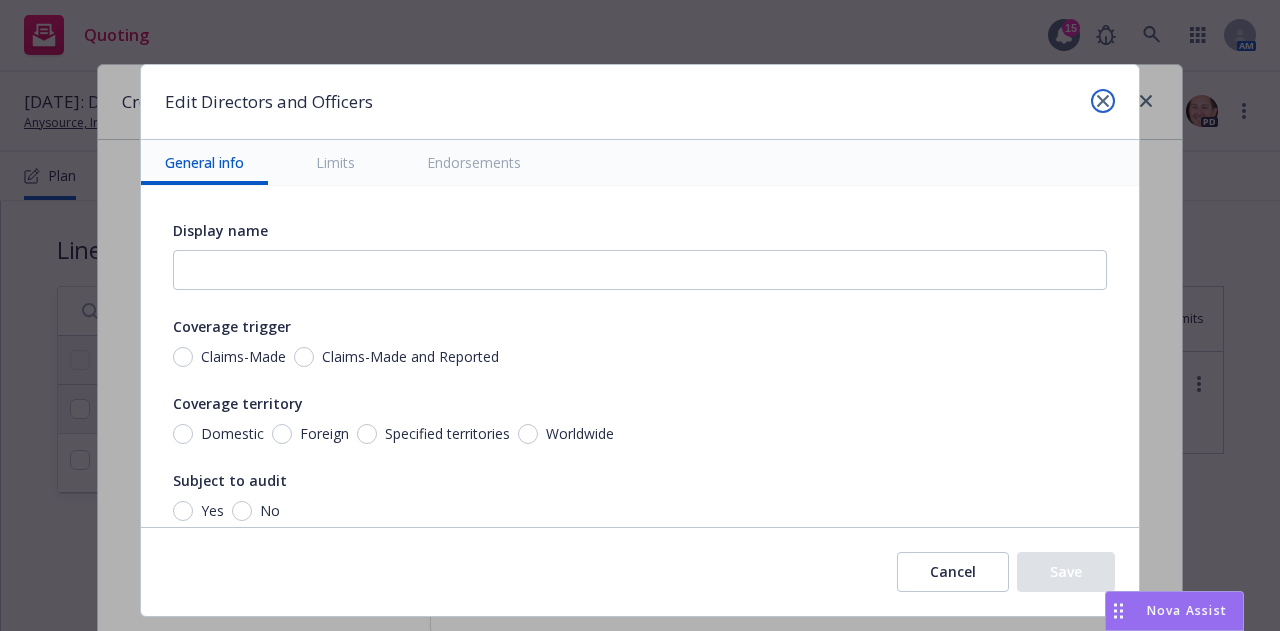 click 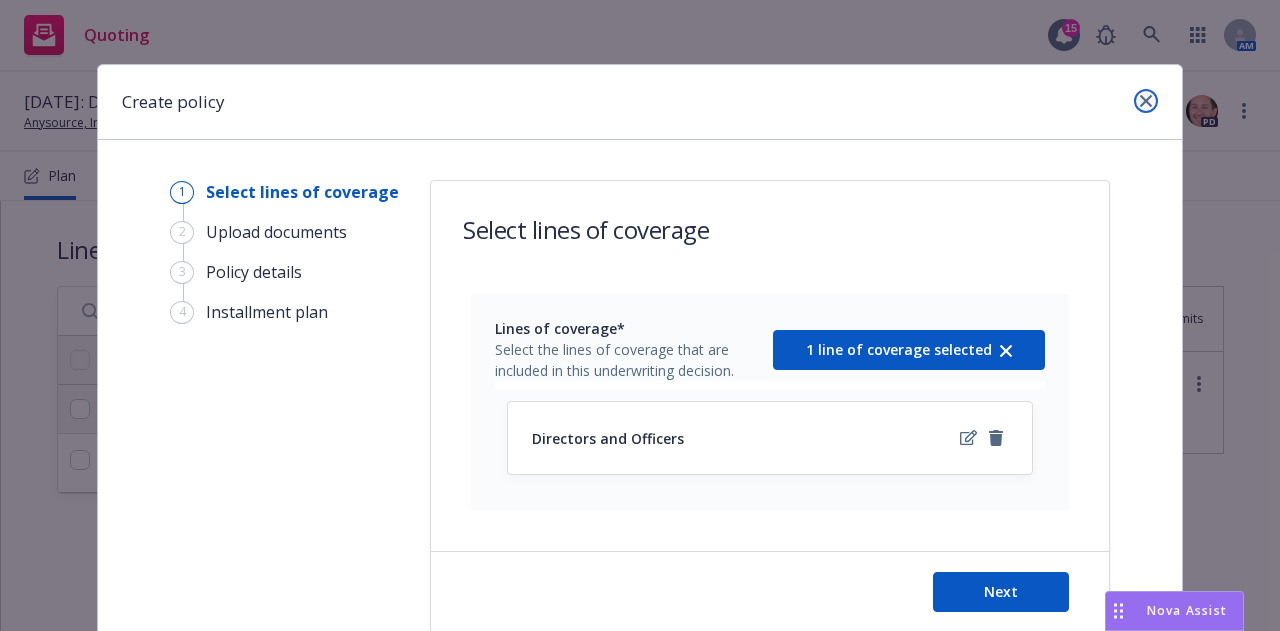 click 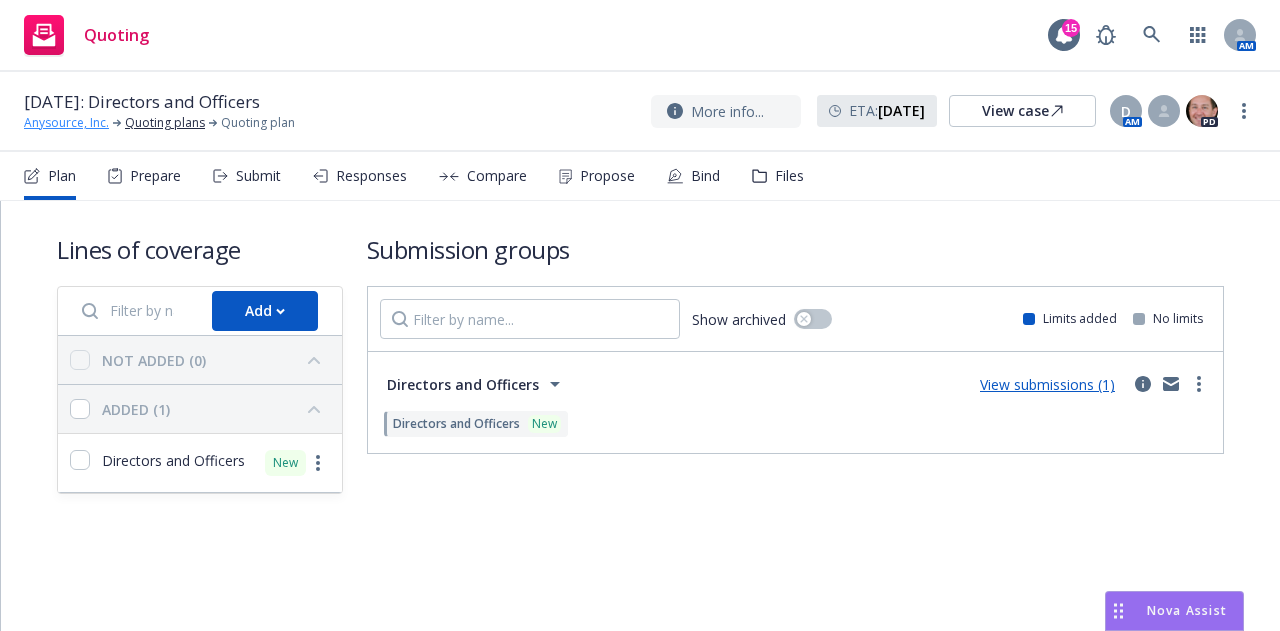 click on "Anysource, Inc." at bounding box center (66, 123) 